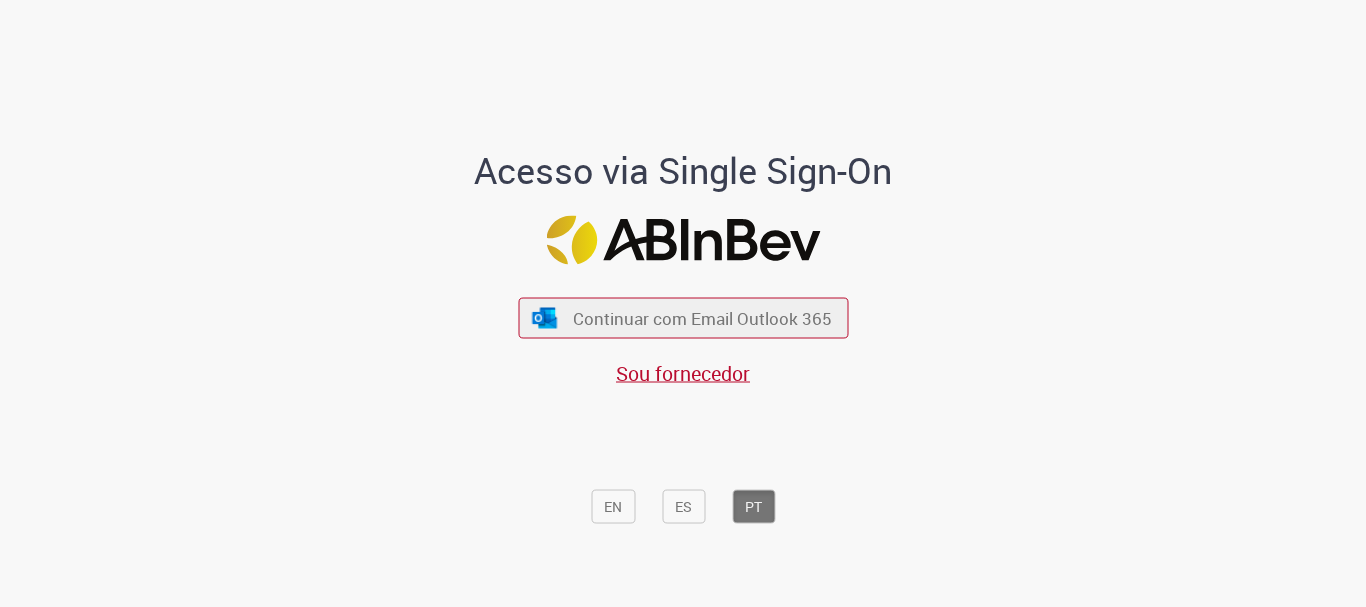 scroll, scrollTop: 0, scrollLeft: 0, axis: both 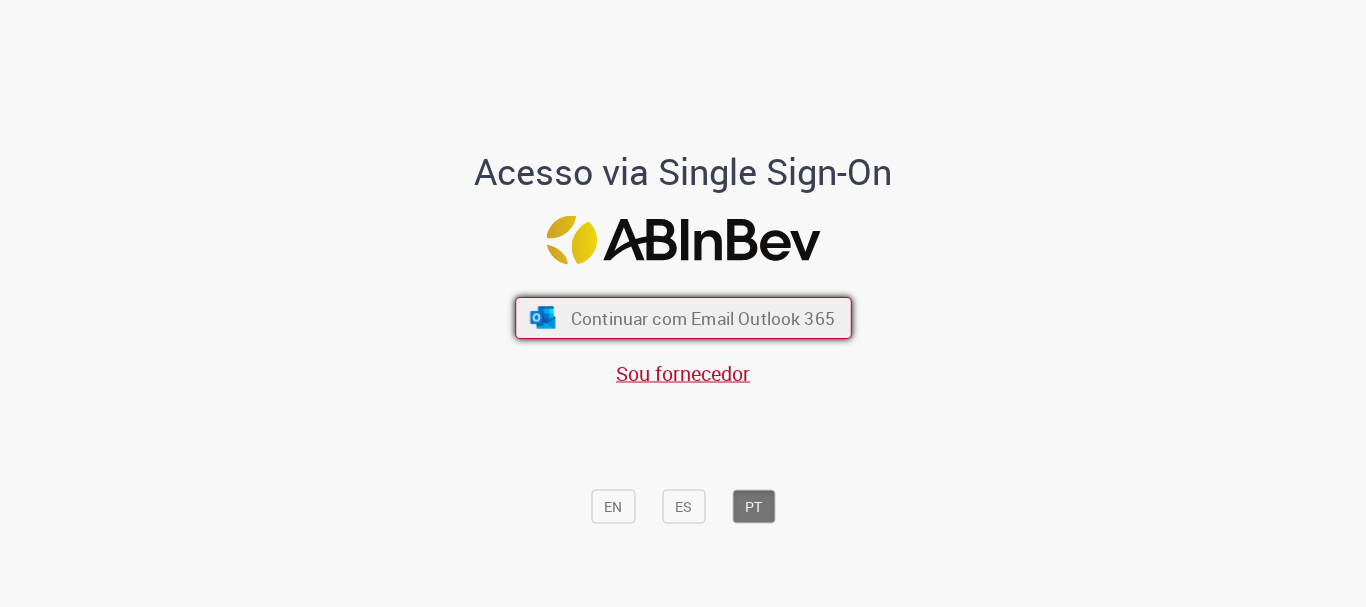 click on "Continuar com Email Outlook 365" at bounding box center [683, 318] 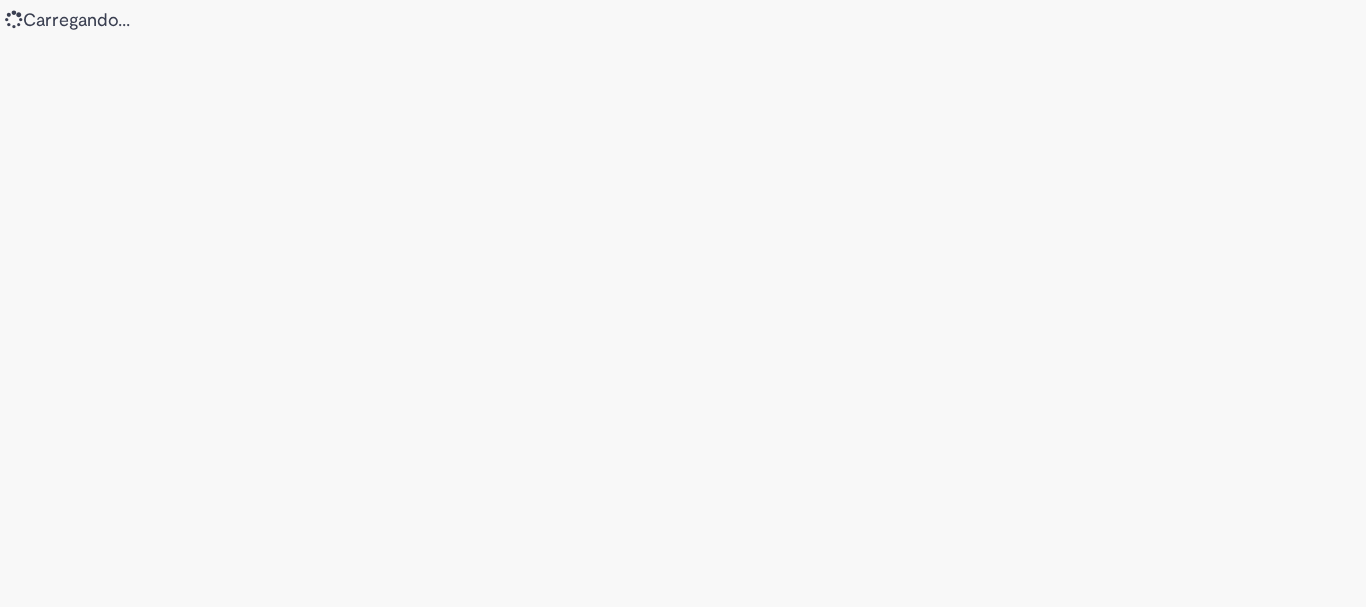 scroll, scrollTop: 0, scrollLeft: 0, axis: both 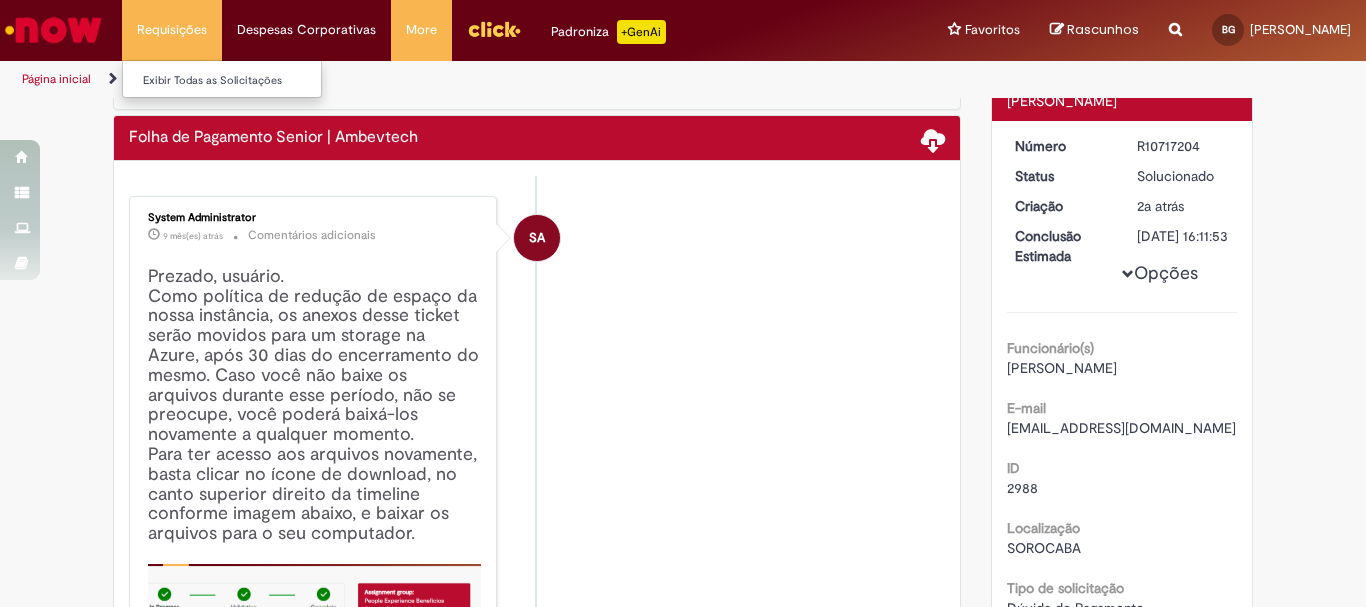 click on "Requisições
Exibir Todas as Solicitações" at bounding box center (172, 30) 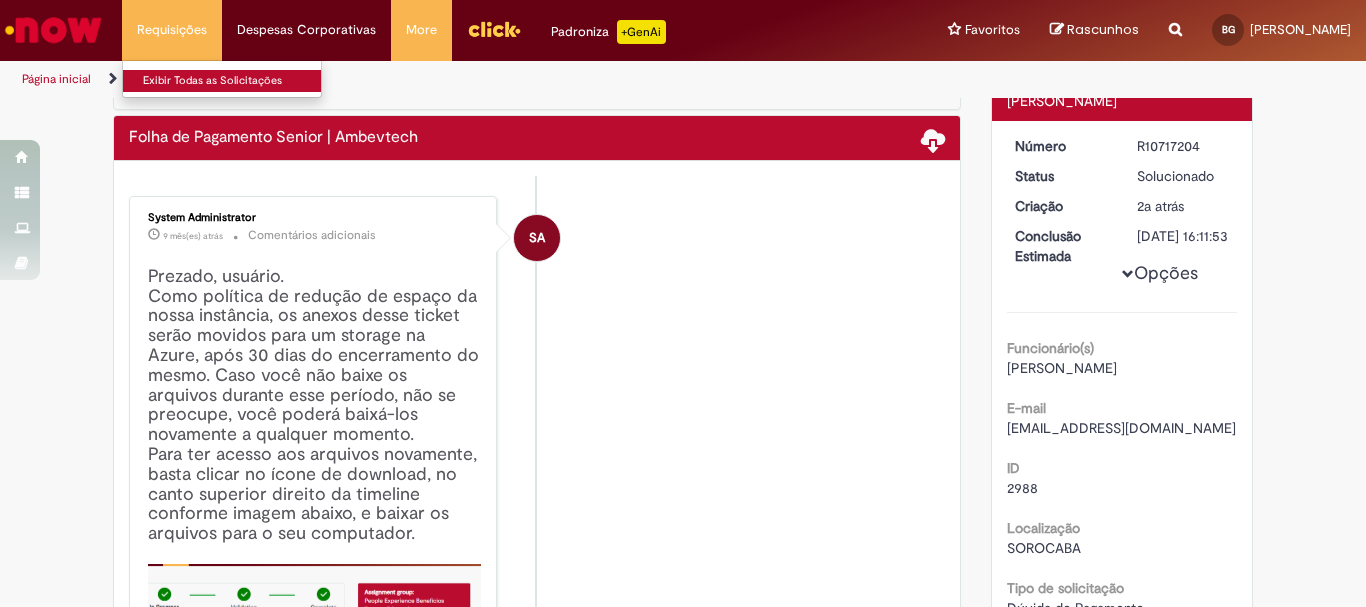 click on "Exibir Todas as Solicitações" at bounding box center [233, 81] 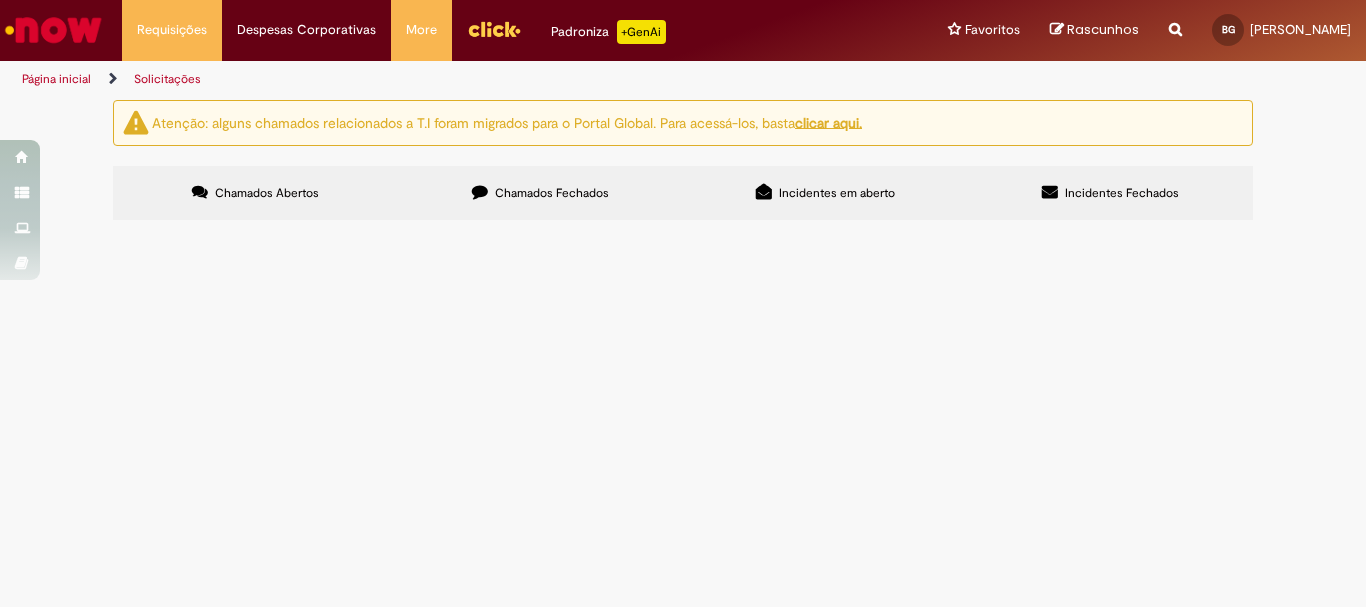 scroll, scrollTop: 0, scrollLeft: 0, axis: both 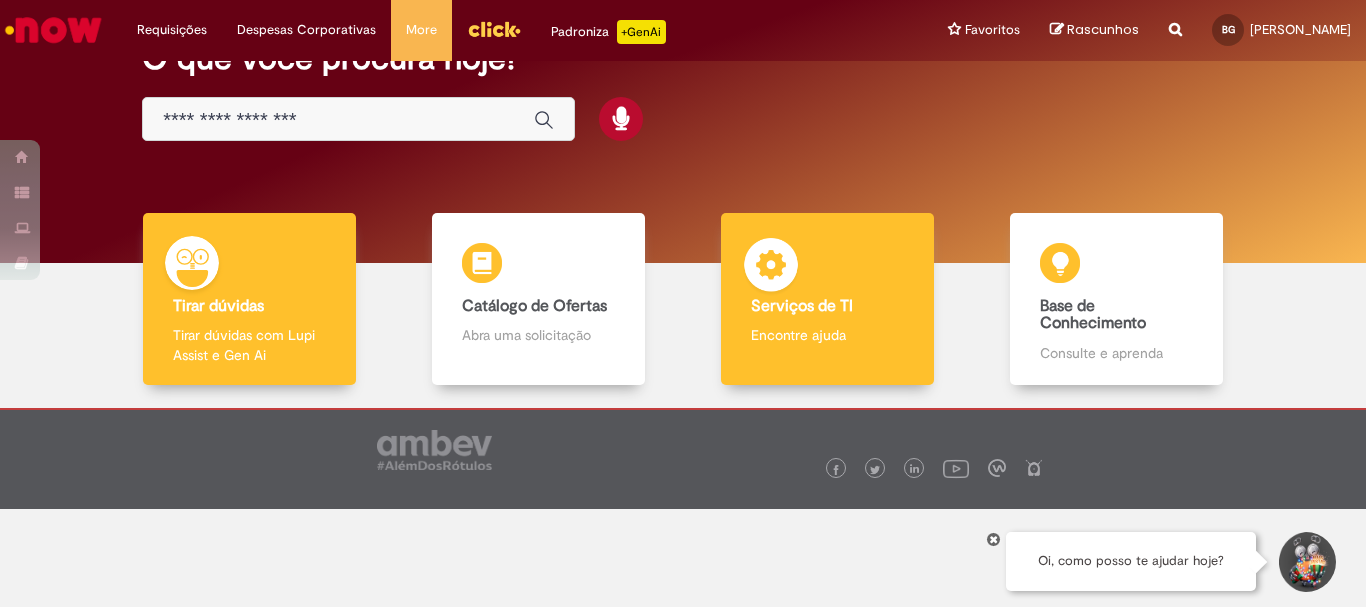 click on "Serviços de TI
Serviços de TI
Encontre ajuda" at bounding box center (827, 299) 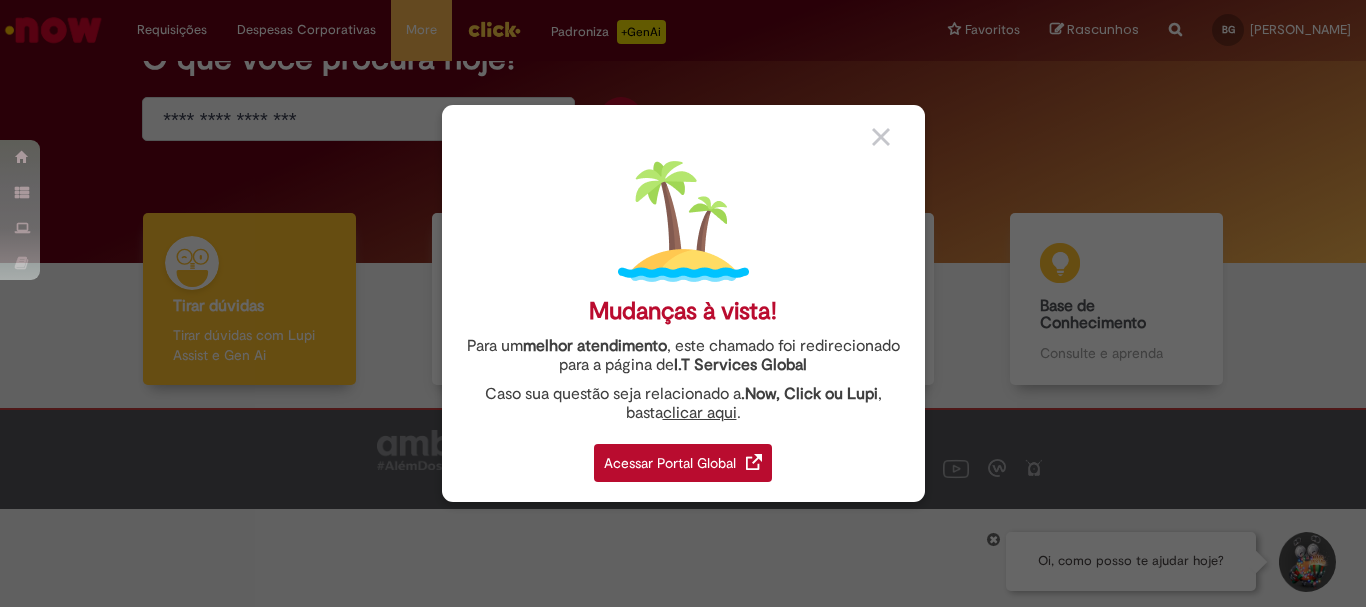 click on "Acessar Portal Global" at bounding box center (683, 463) 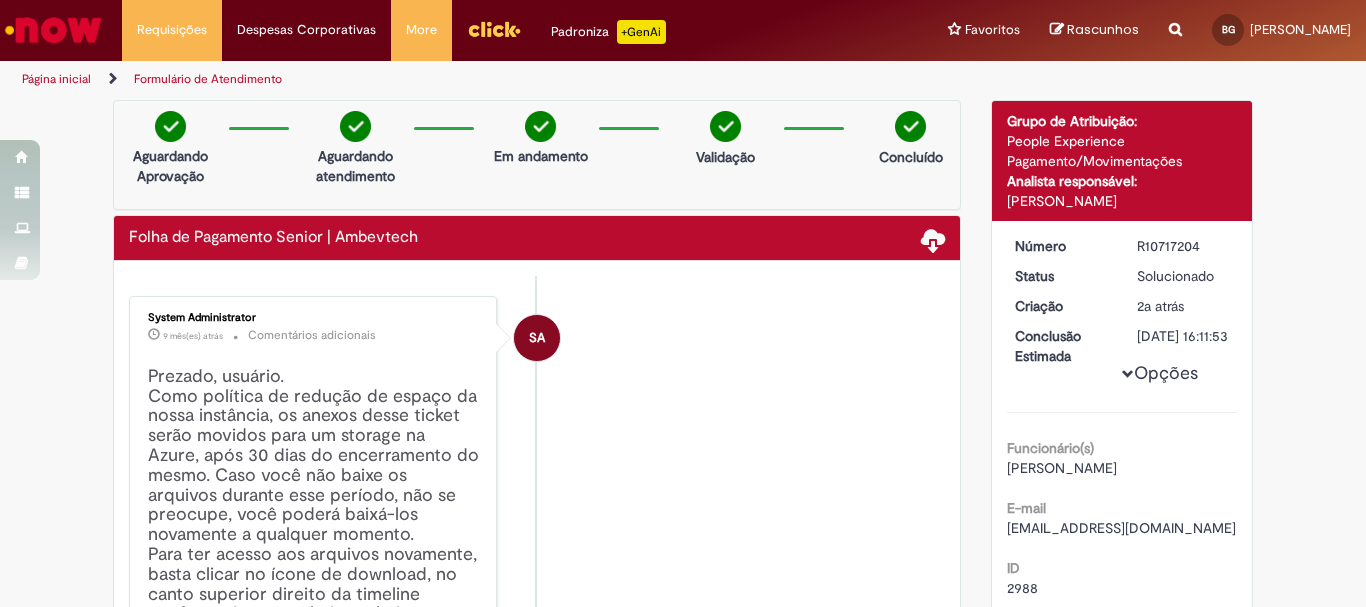 scroll, scrollTop: 0, scrollLeft: 0, axis: both 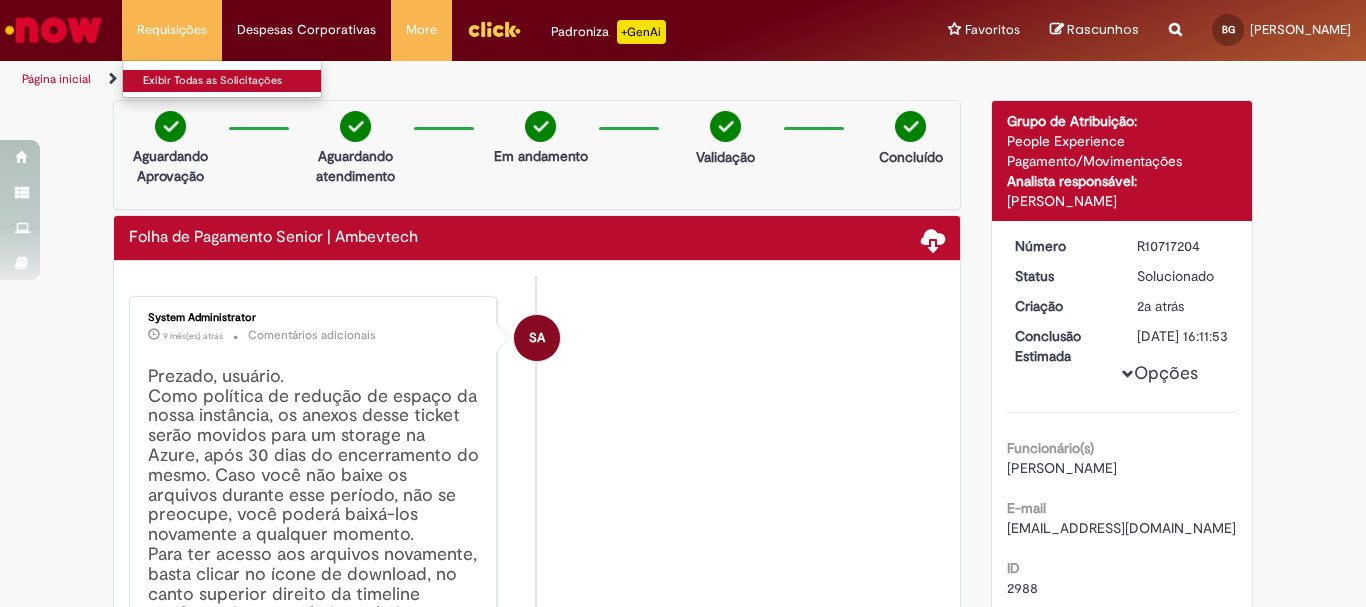 click on "Exibir Todas as Solicitações" at bounding box center (233, 81) 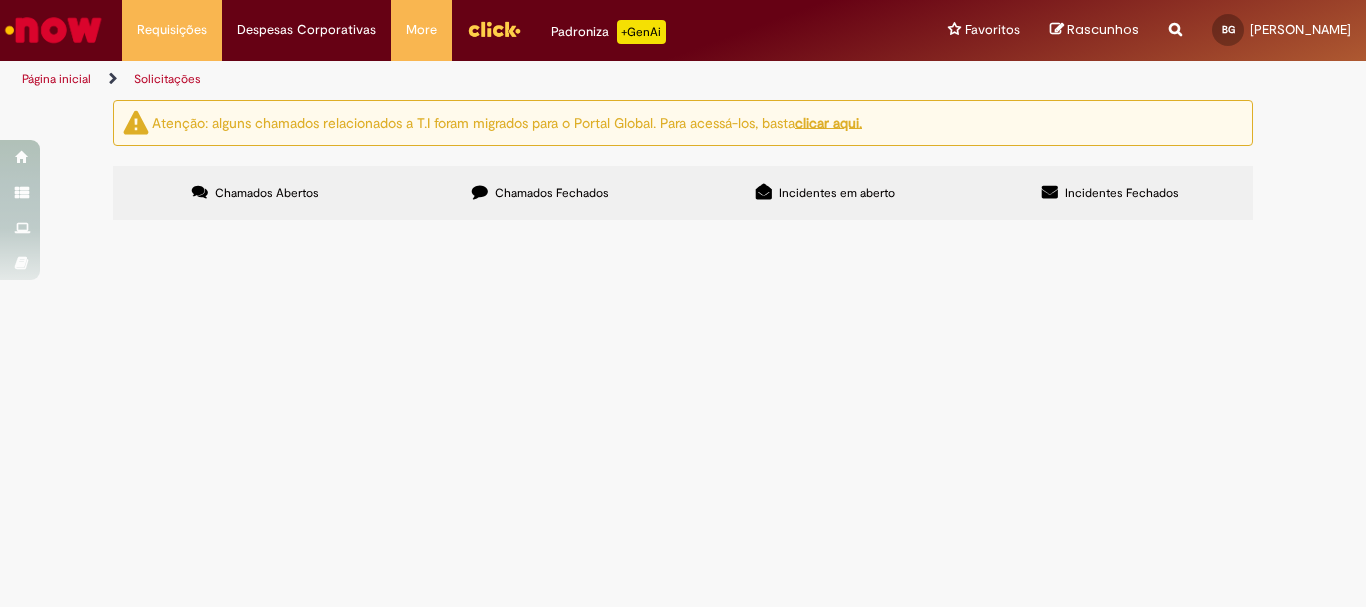 click on "Solicitações" at bounding box center (167, 79) 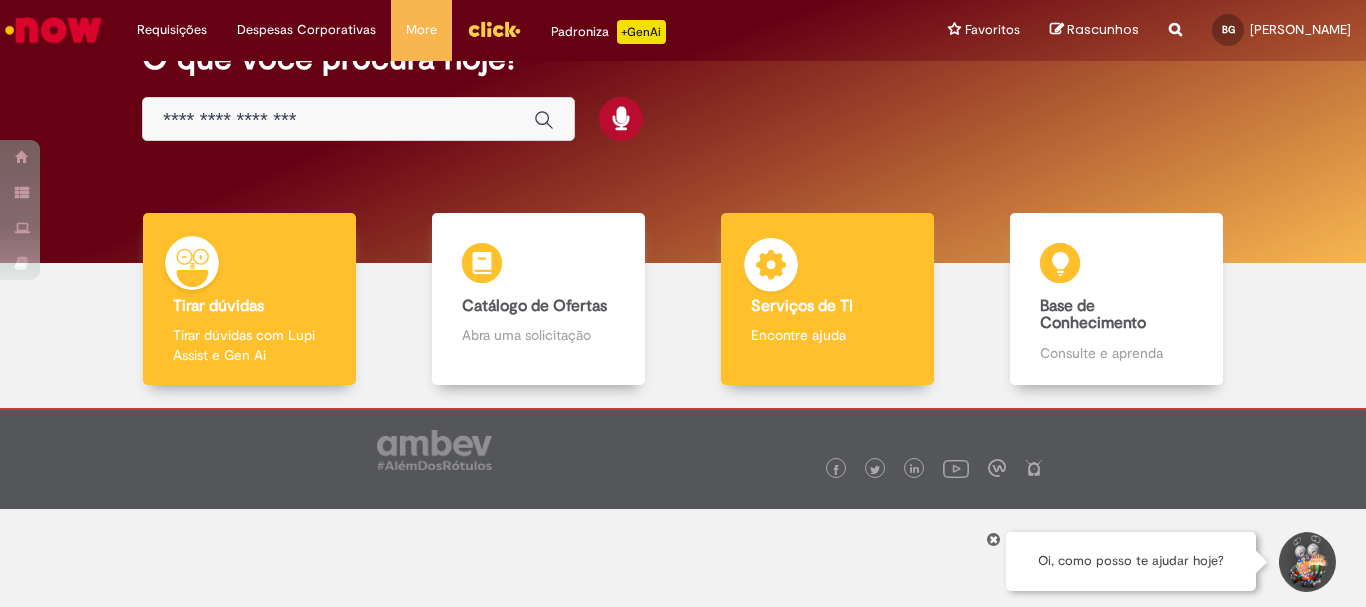 scroll, scrollTop: 0, scrollLeft: 0, axis: both 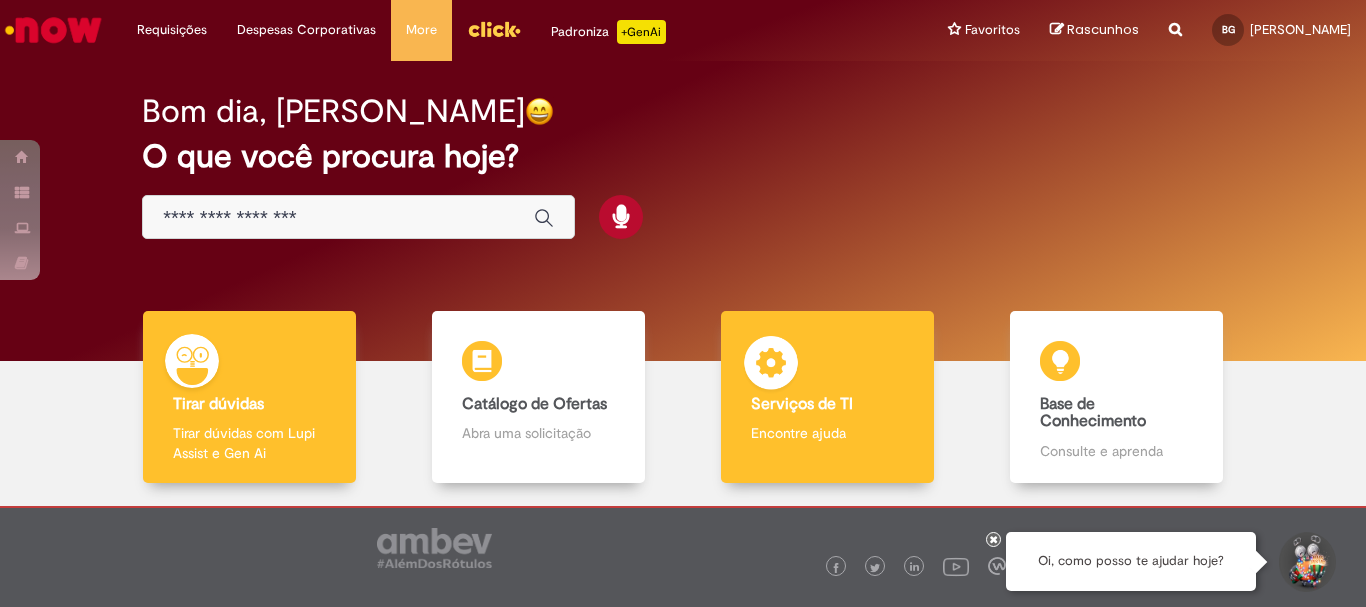 click on "Serviços de TI
Serviços de TI
Encontre ajuda" at bounding box center [827, 397] 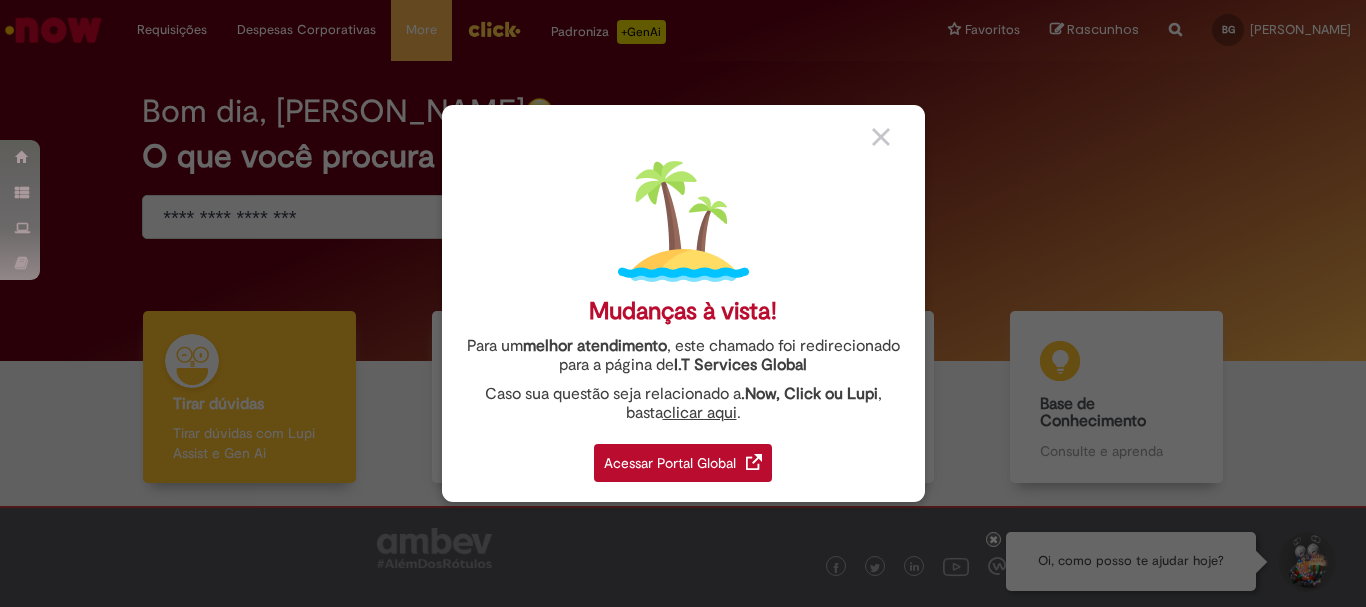 click at bounding box center [881, 137] 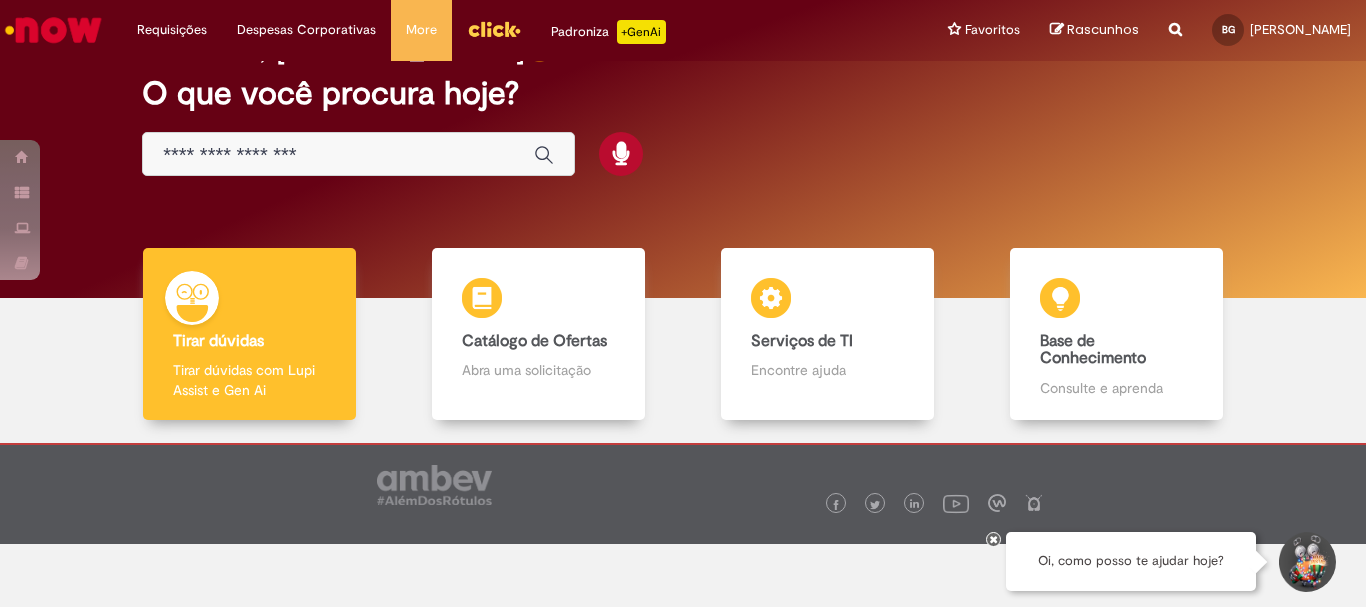scroll, scrollTop: 98, scrollLeft: 0, axis: vertical 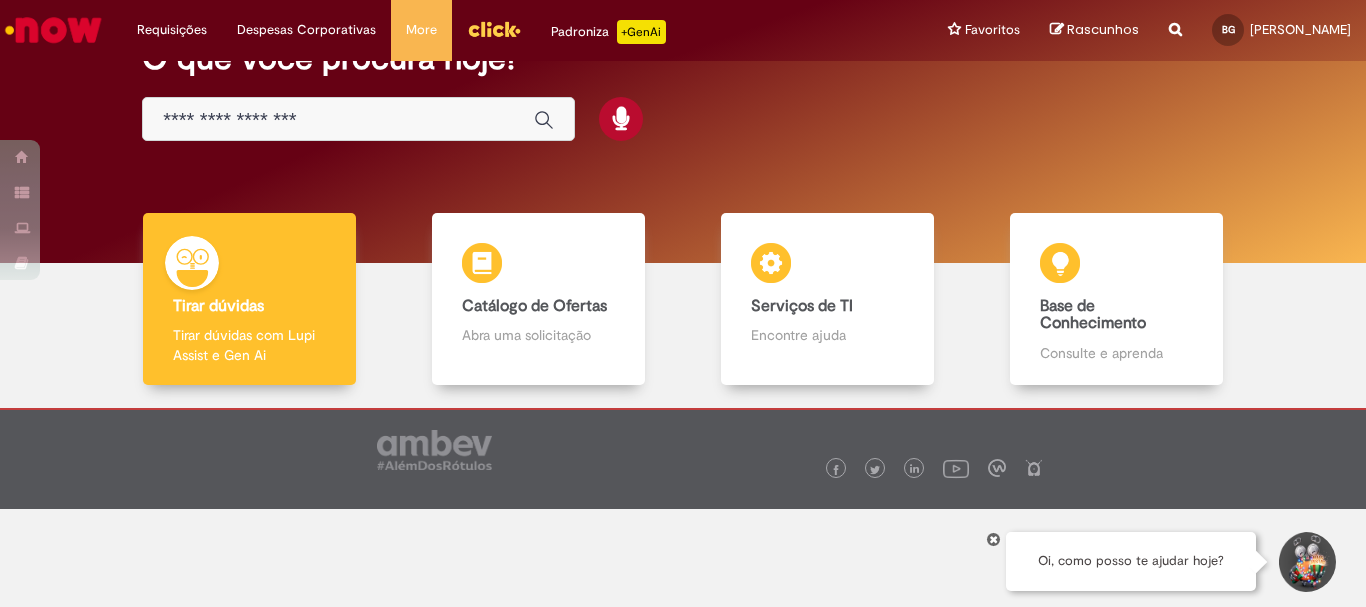 click at bounding box center [1306, 562] 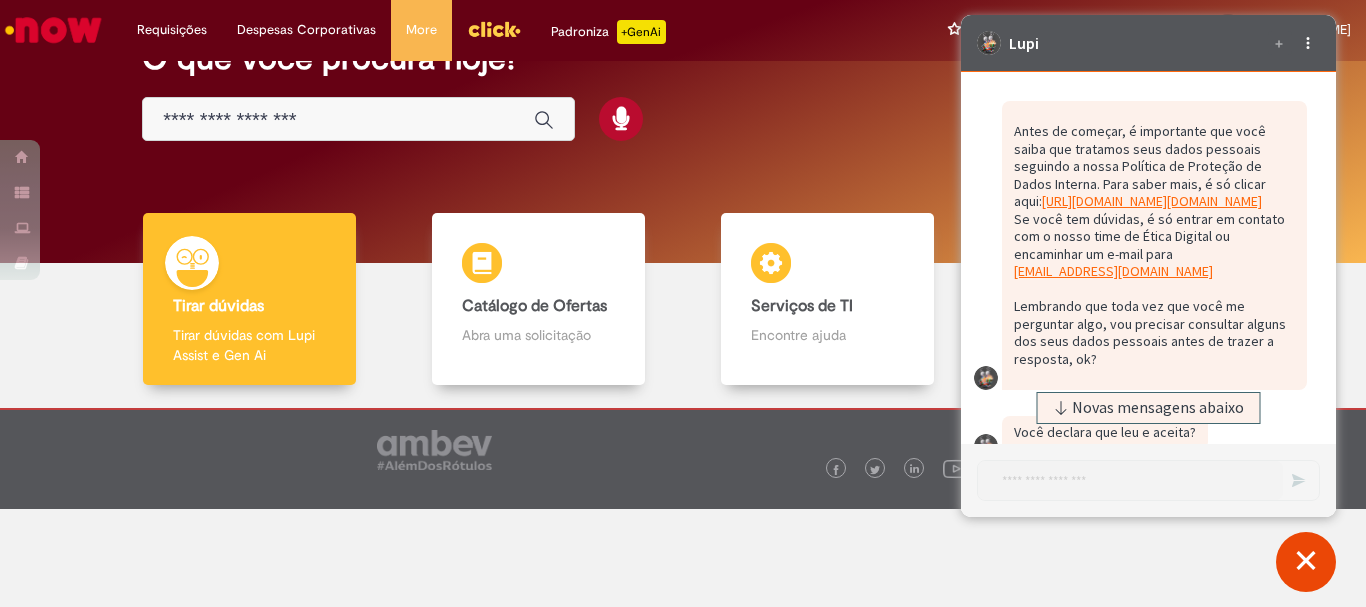 scroll, scrollTop: 0, scrollLeft: 0, axis: both 